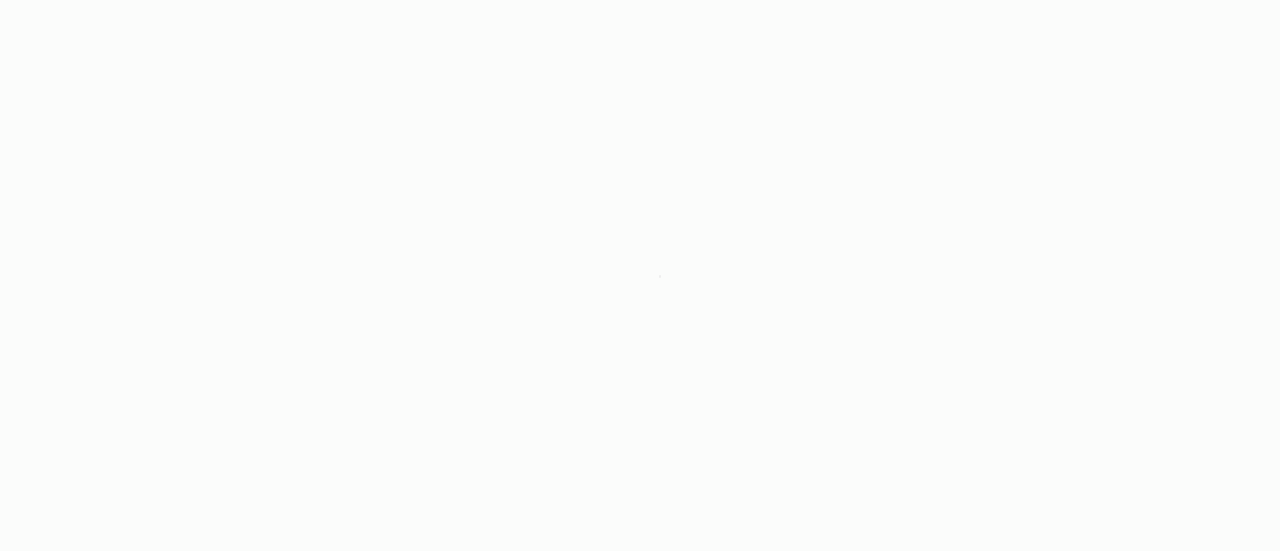 scroll, scrollTop: 0, scrollLeft: 0, axis: both 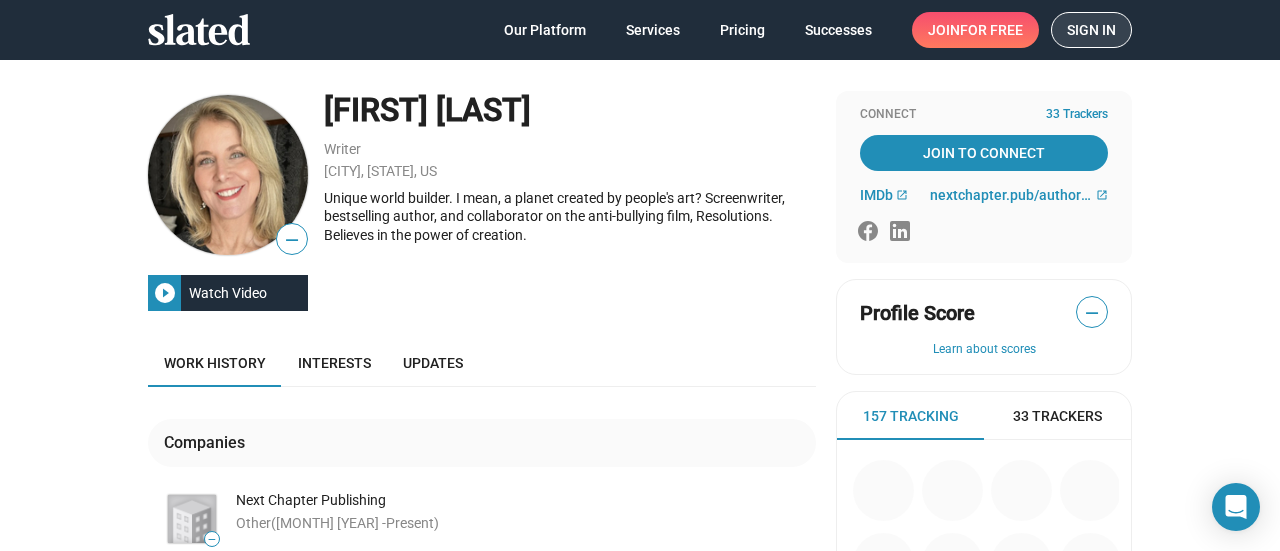 click on "Sign in" at bounding box center (1091, 30) 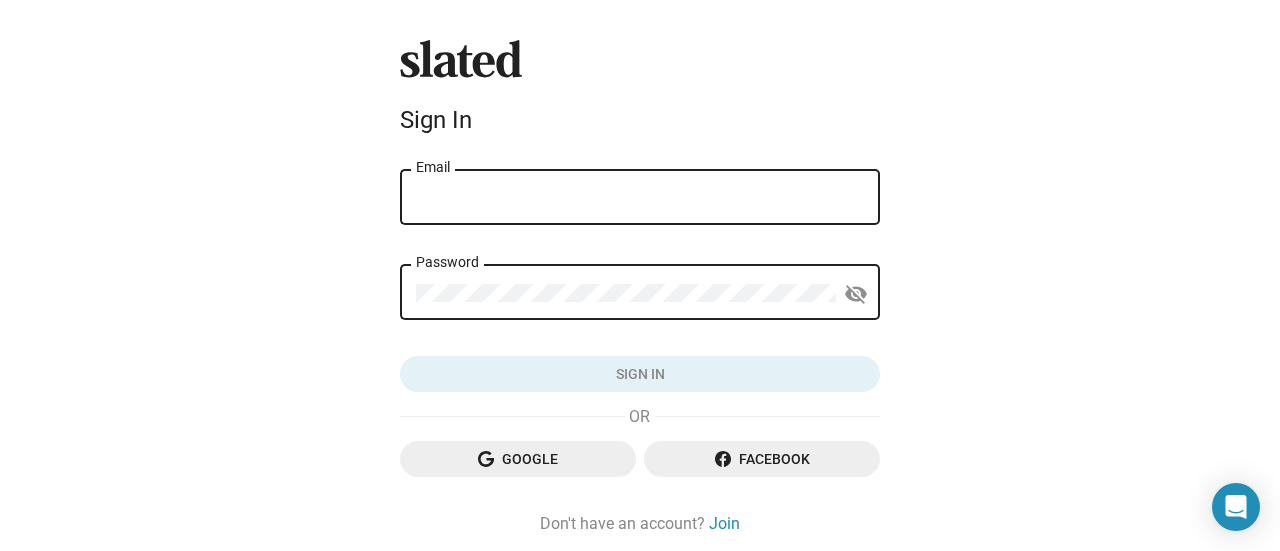 type on "i2writeart@gmail.com" 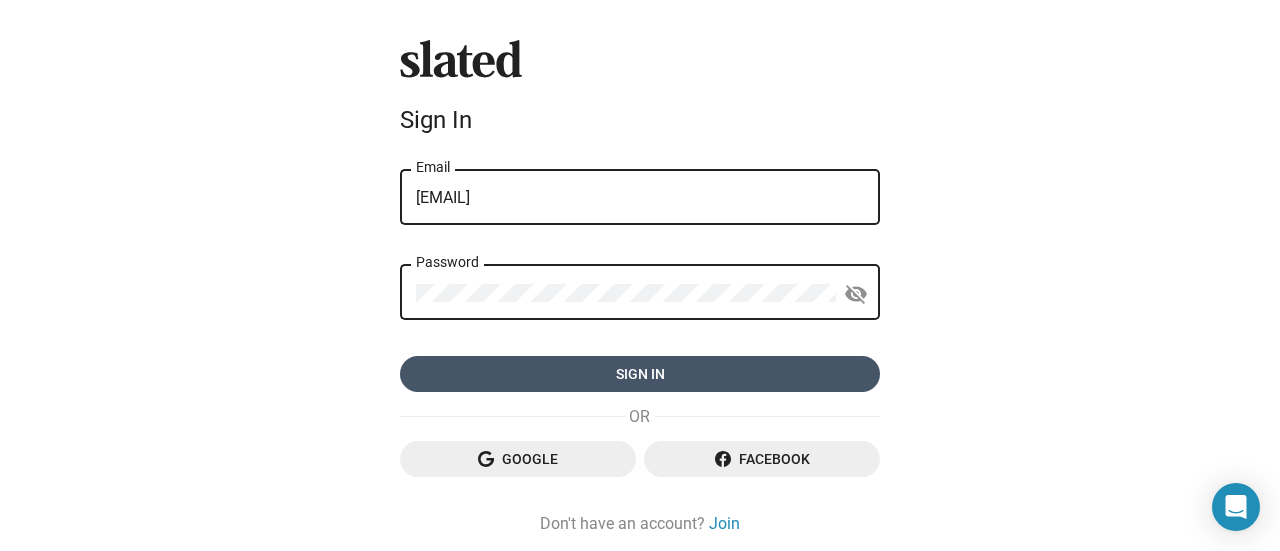click on "Sign in" at bounding box center [640, 374] 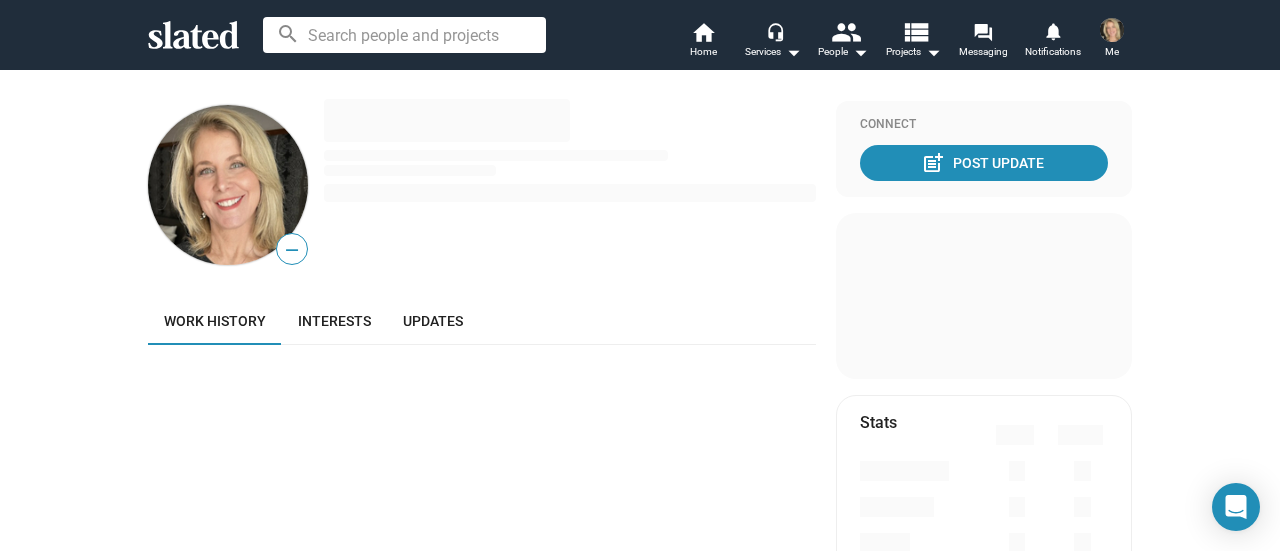 scroll, scrollTop: 0, scrollLeft: 0, axis: both 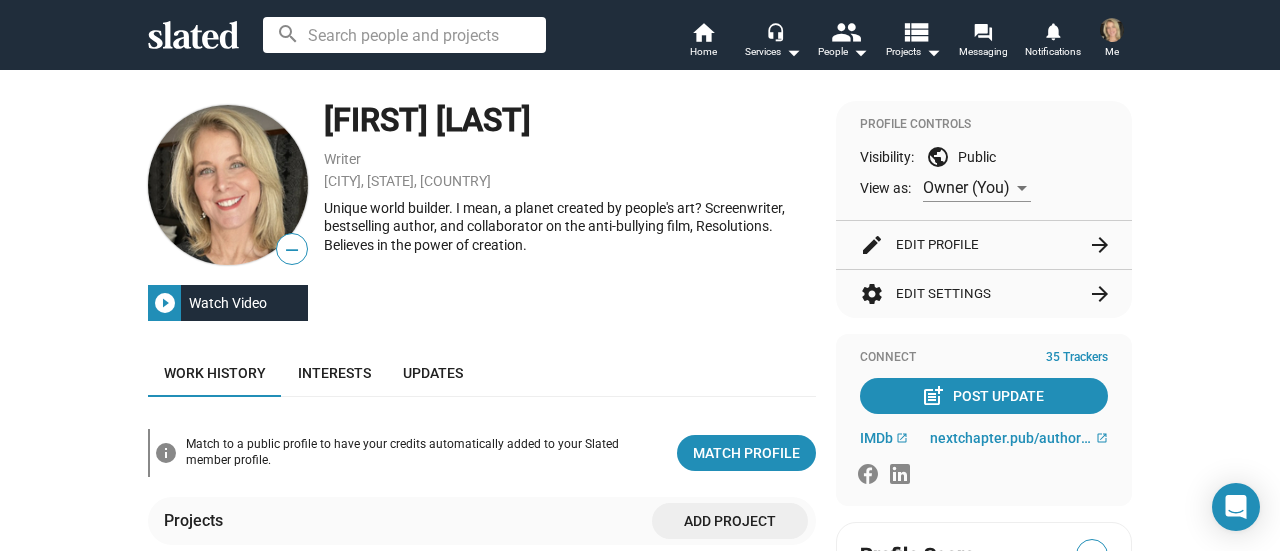 click on "—" at bounding box center [292, 250] 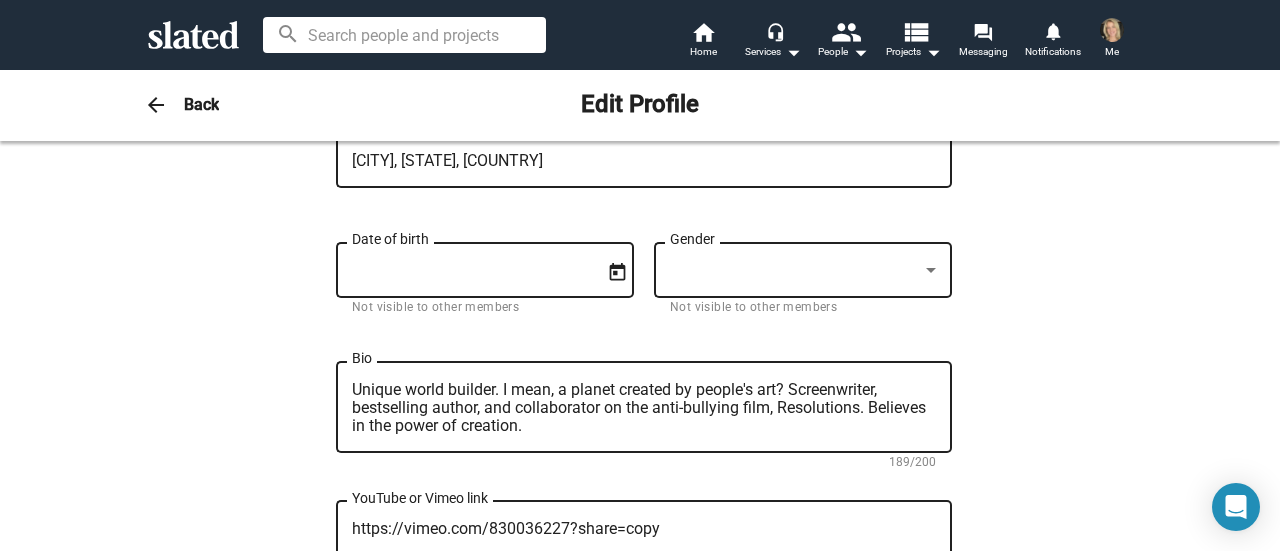 scroll, scrollTop: 600, scrollLeft: 0, axis: vertical 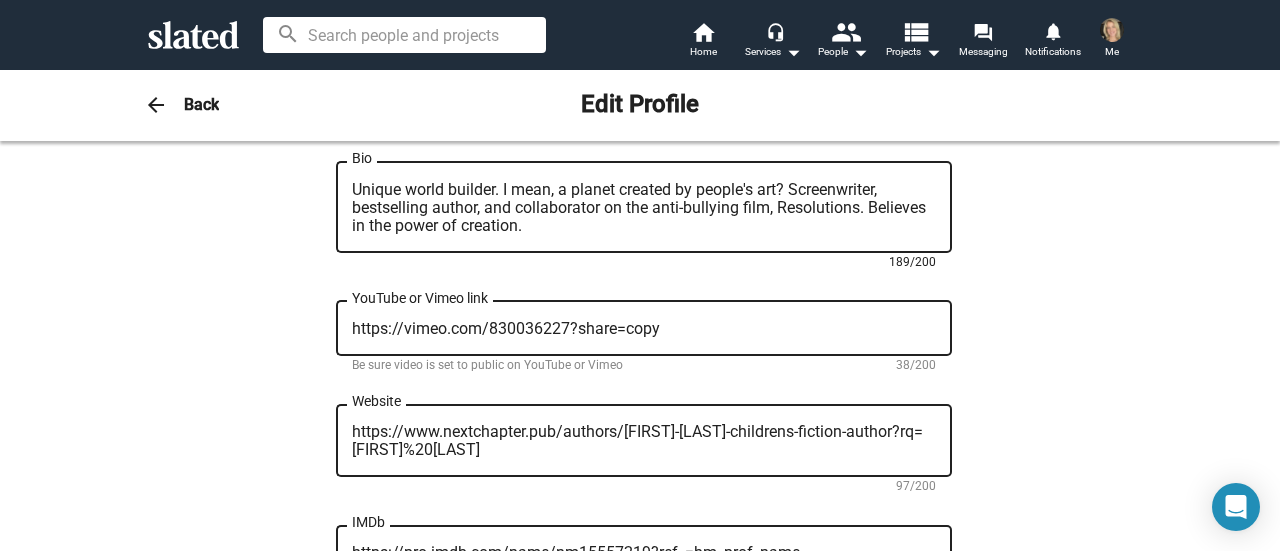 drag, startPoint x: 592, startPoint y: 228, endPoint x: 338, endPoint y: 189, distance: 256.97665 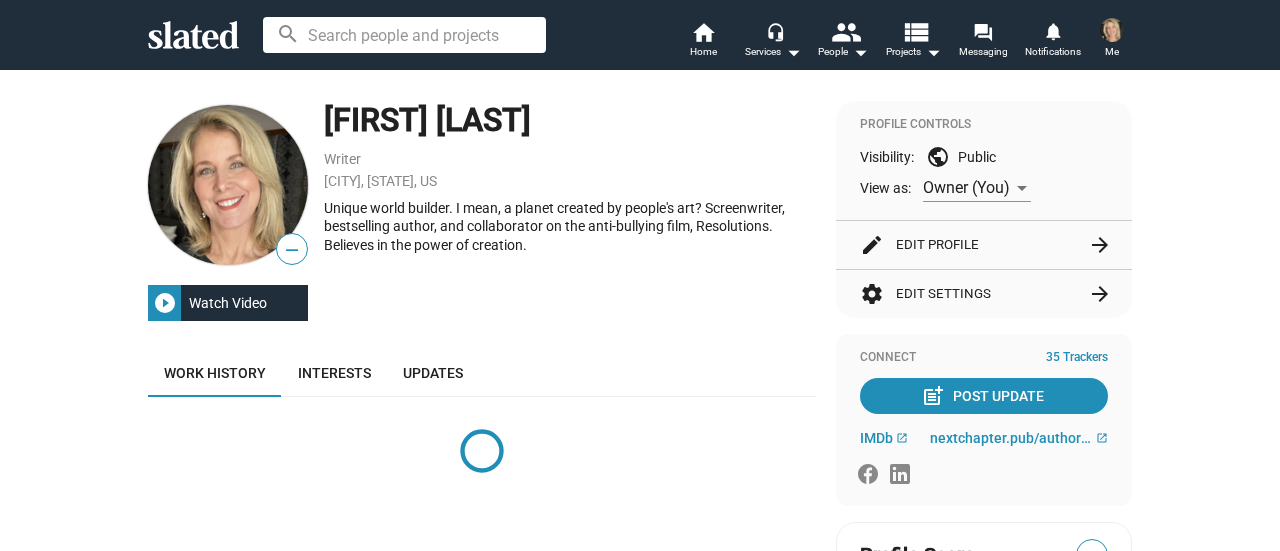 scroll, scrollTop: 0, scrollLeft: 0, axis: both 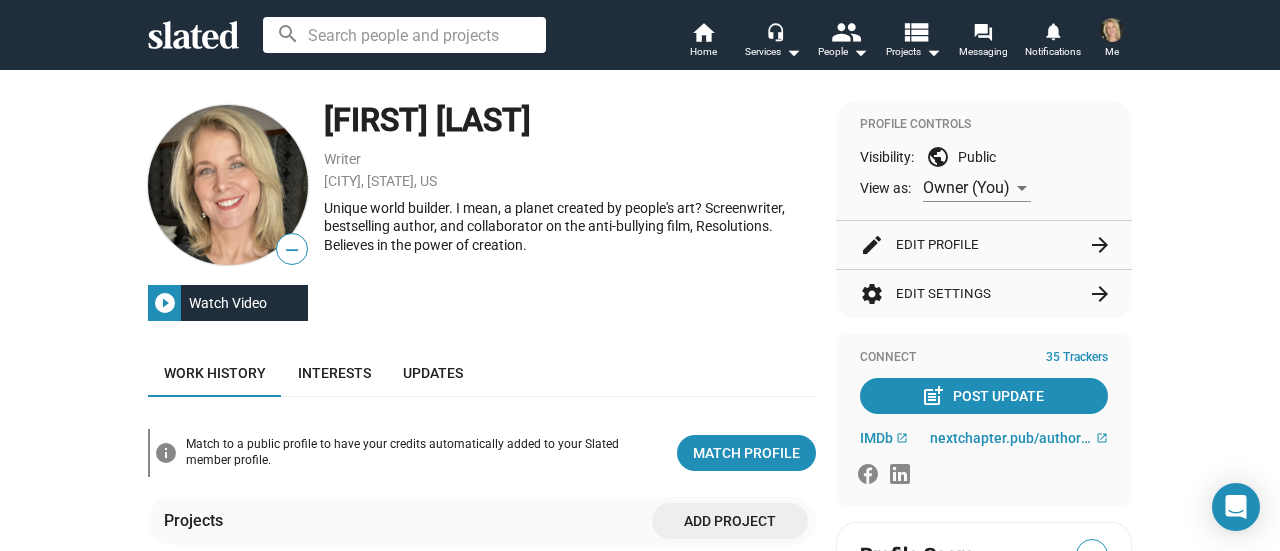 click on "arrow_forward" at bounding box center [1100, 245] 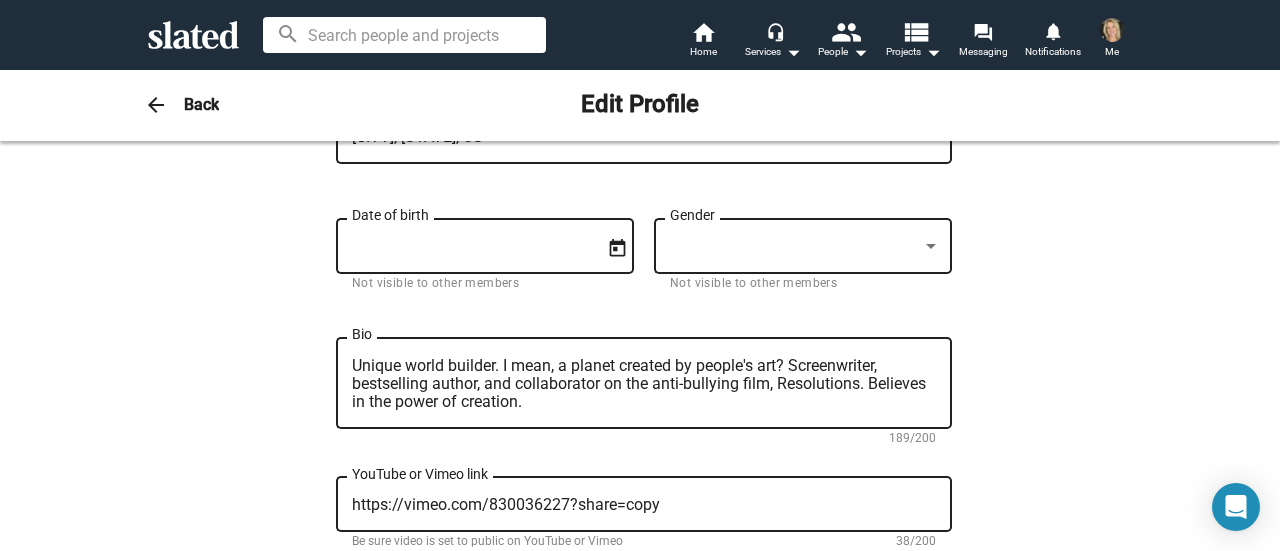 scroll, scrollTop: 500, scrollLeft: 0, axis: vertical 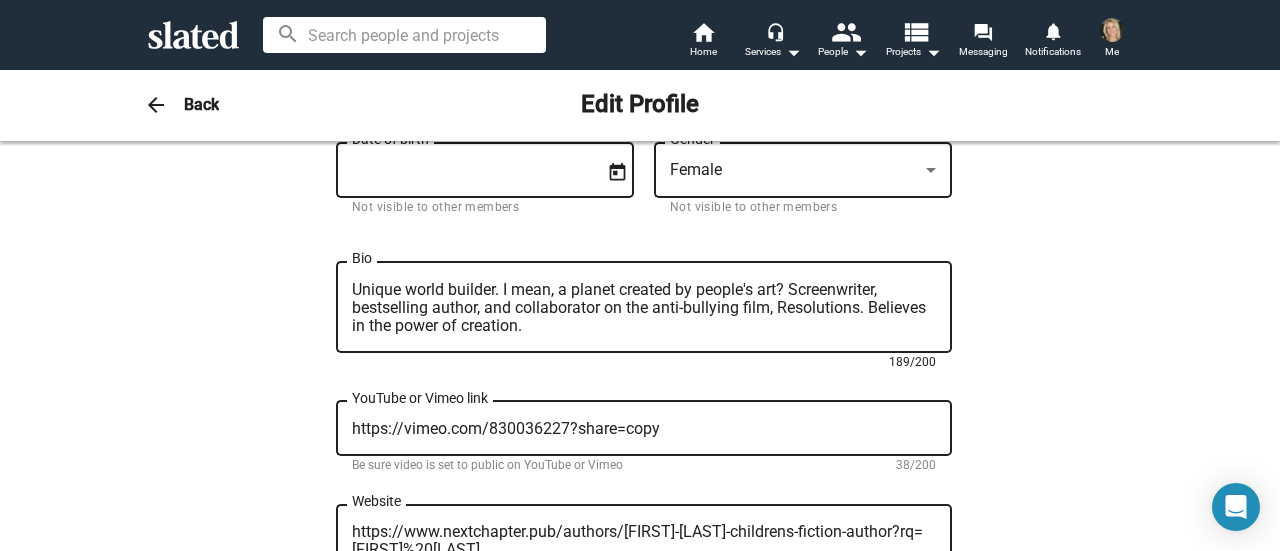 click on "Unique world builder. I mean, a planet created by people's art? Screenwriter, bestselling author, and collaborator on the anti-bullying film, Resolutions. Believes in the power of creation." at bounding box center [644, 308] 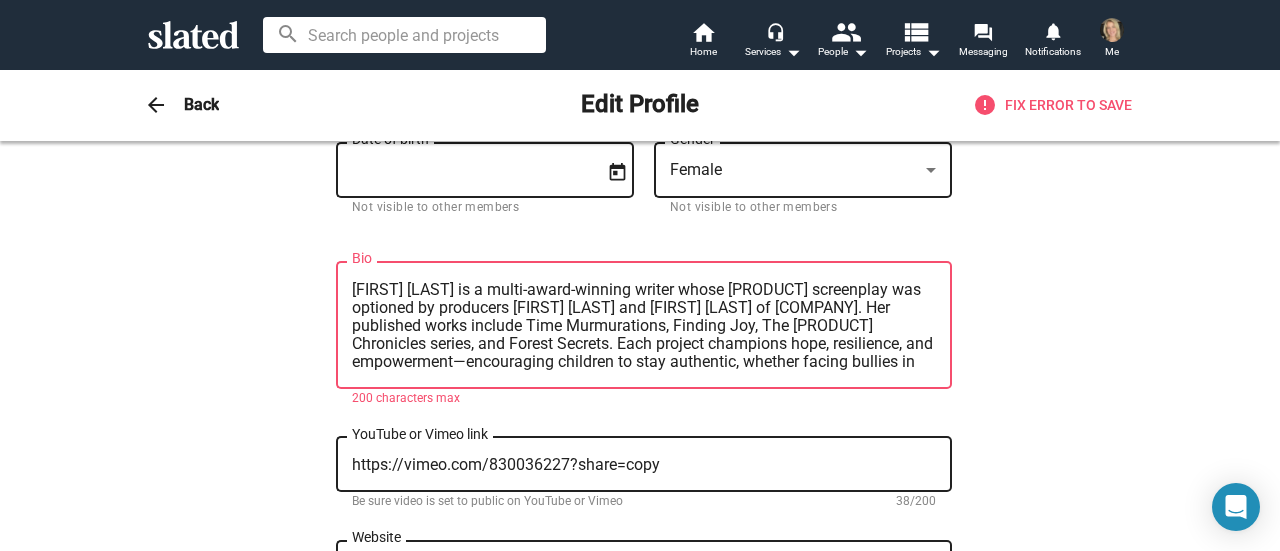scroll, scrollTop: 18, scrollLeft: 0, axis: vertical 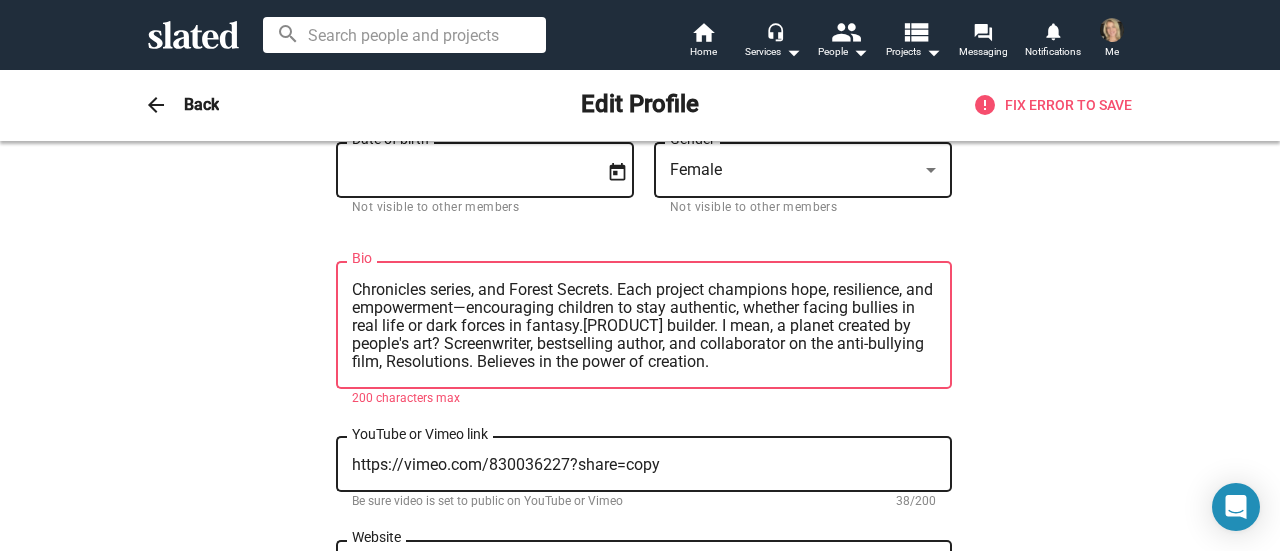drag, startPoint x: 870, startPoint y: 362, endPoint x: 703, endPoint y: 334, distance: 169.33104 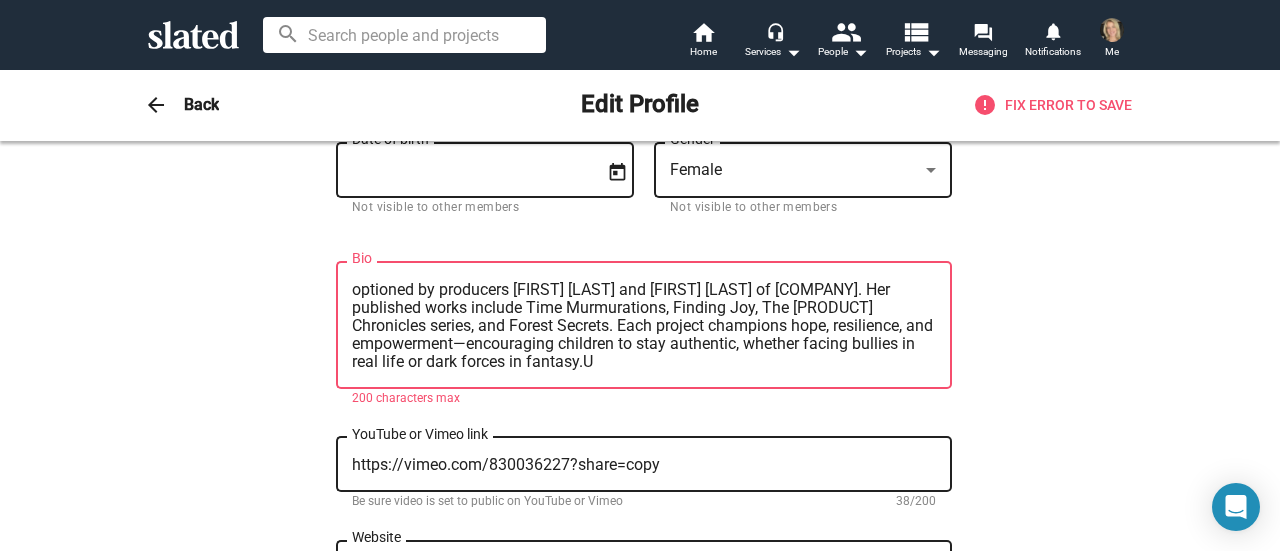 scroll, scrollTop: 18, scrollLeft: 0, axis: vertical 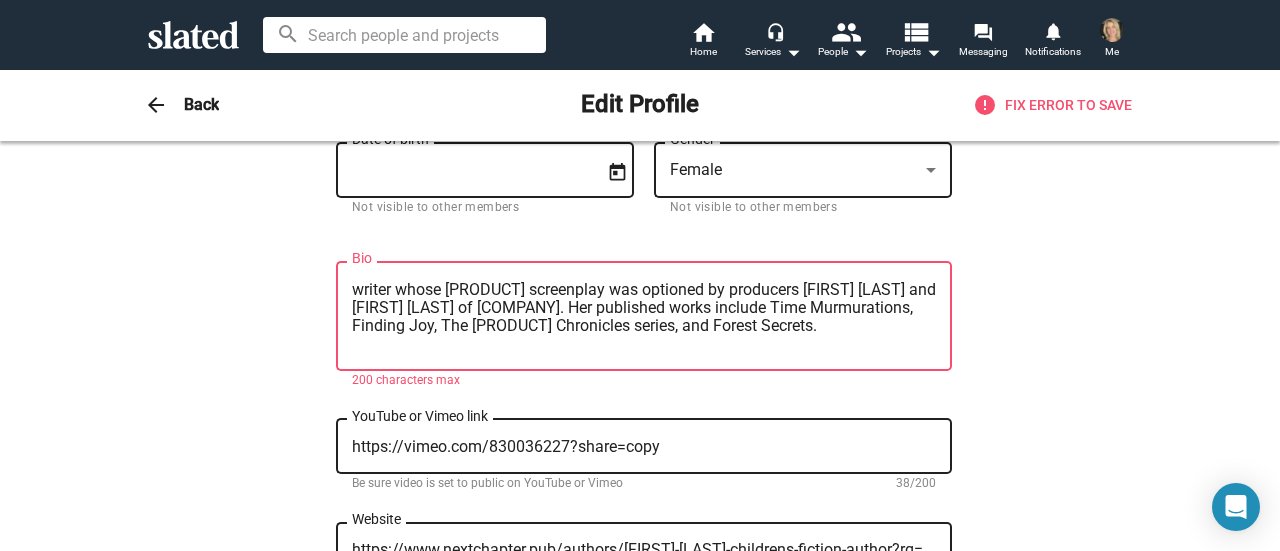 drag, startPoint x: 645, startPoint y: 293, endPoint x: 336, endPoint y: 293, distance: 309 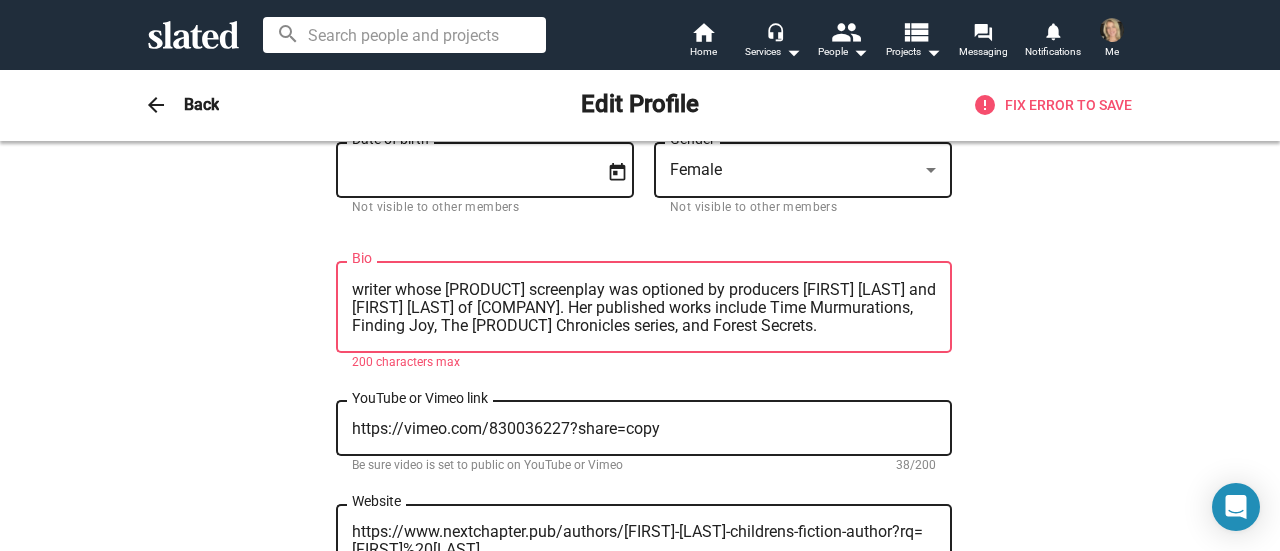 drag, startPoint x: 440, startPoint y: 292, endPoint x: 344, endPoint y: 294, distance: 96.02083 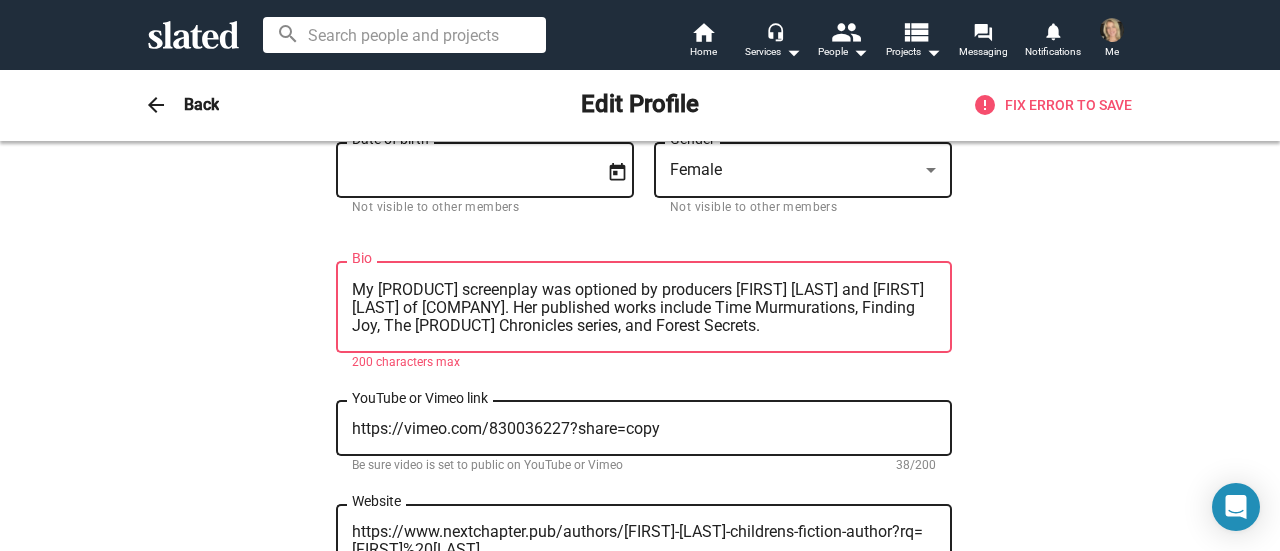 click on "My [PRODUCT] screenplay was optioned by producers [FIRST] [LAST] and [FIRST] [LAST] of [COMPANY]. Her published works include Time Murmurations, Finding Joy, The [PRODUCT] Chronicles series, and Forest Secrets." at bounding box center (644, 308) 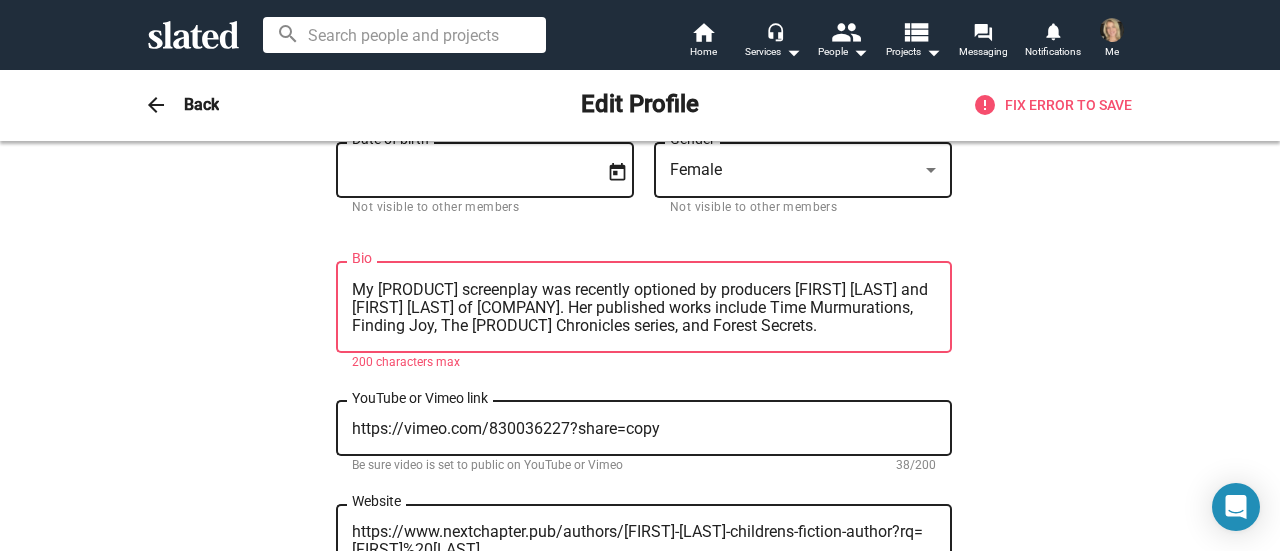 drag, startPoint x: 761, startPoint y: 295, endPoint x: 681, endPoint y: 296, distance: 80.00625 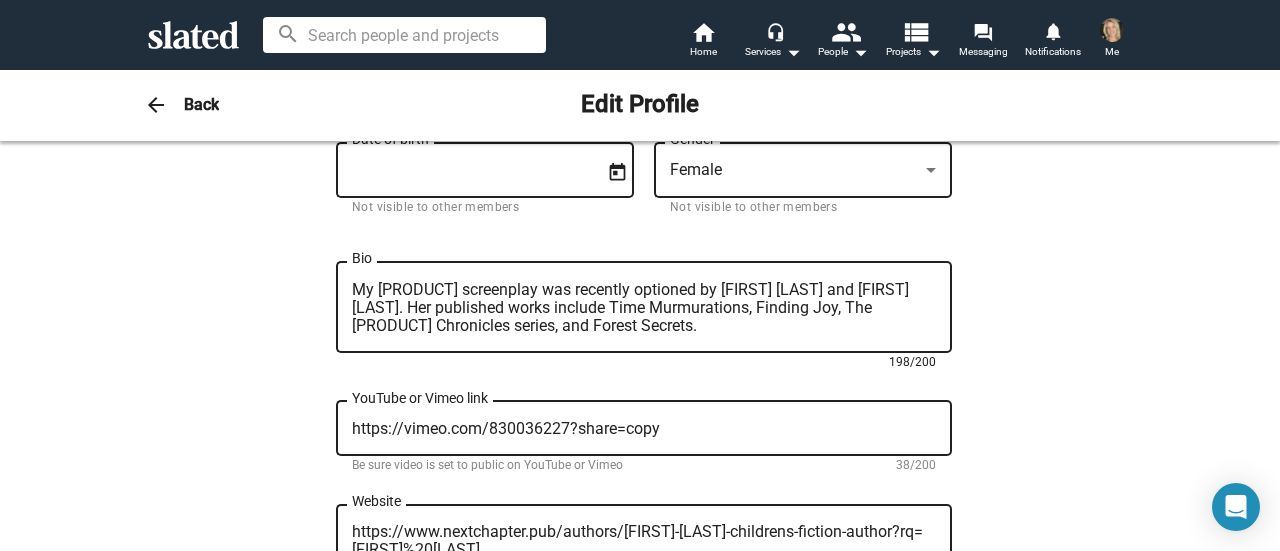 drag, startPoint x: 436, startPoint y: 308, endPoint x: 410, endPoint y: 309, distance: 26.019224 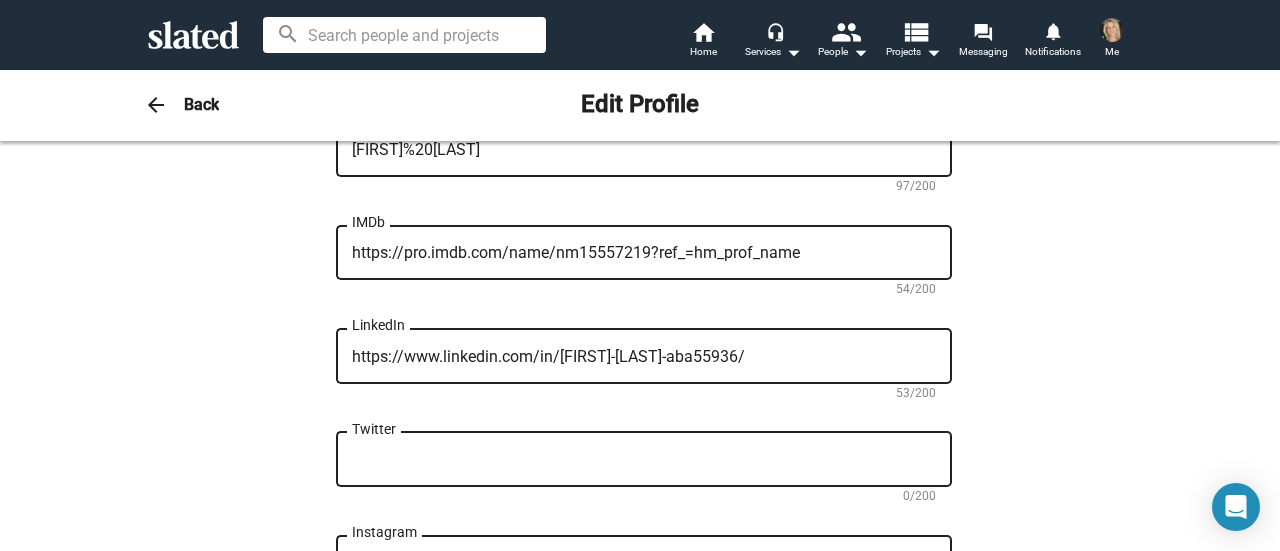 scroll, scrollTop: 800, scrollLeft: 0, axis: vertical 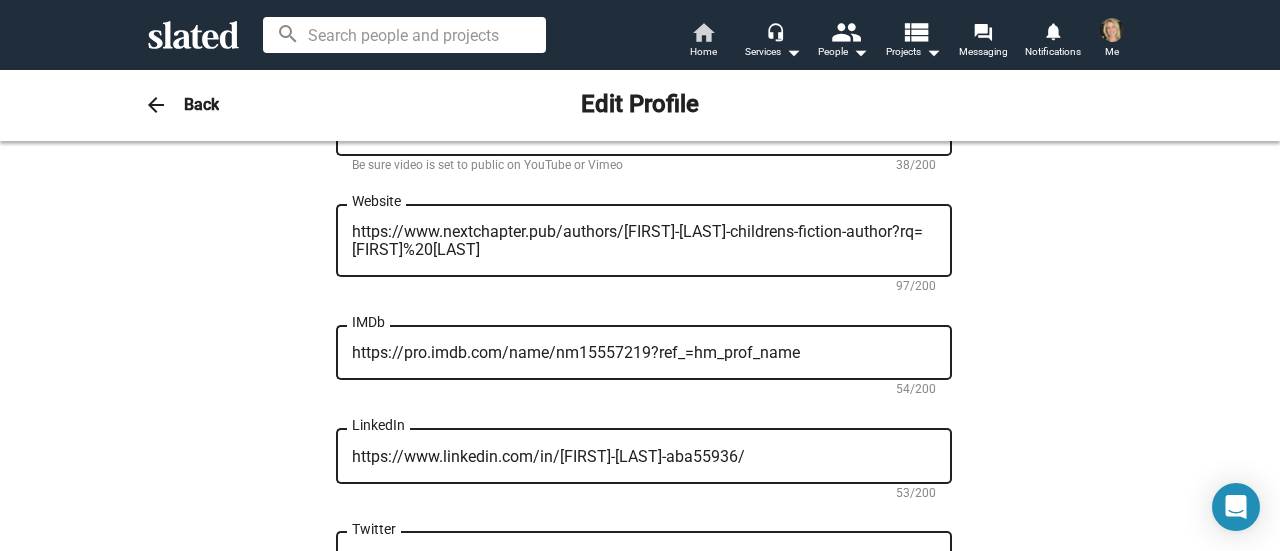 type on "My [PRODUCT] screenplay was recently optioned by [FIRST] [LAST] and [FIRST] [LAST]. My published works include Time Murmurations, Finding Joy, The [PRODUCT] Chronicles series, and Forest Secrets." 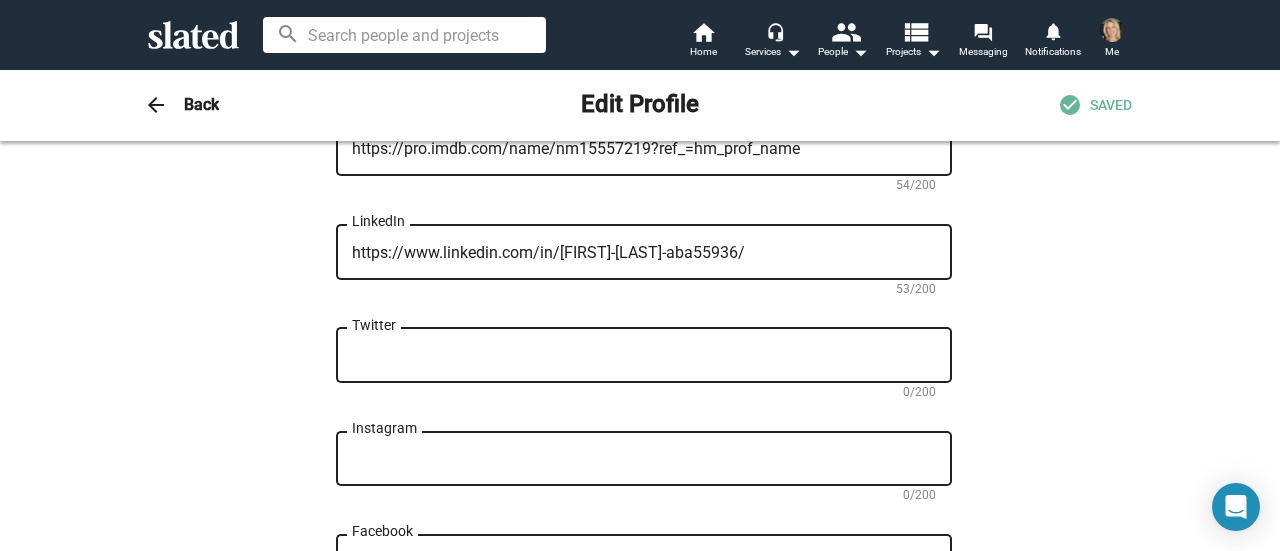 scroll, scrollTop: 1200, scrollLeft: 0, axis: vertical 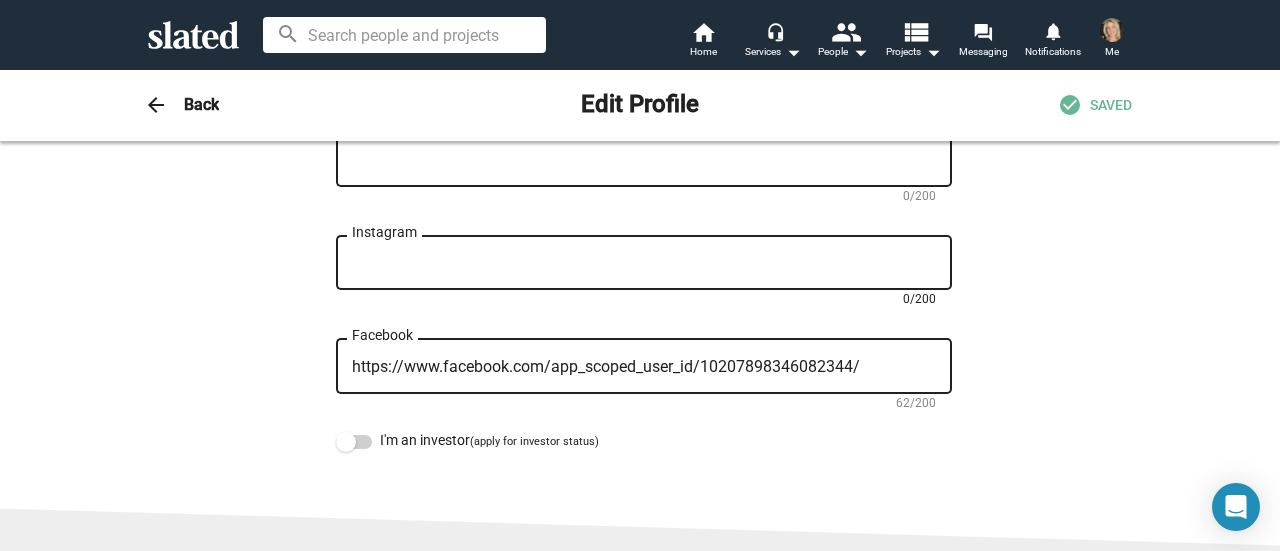 click on "Instagram" at bounding box center (644, 263) 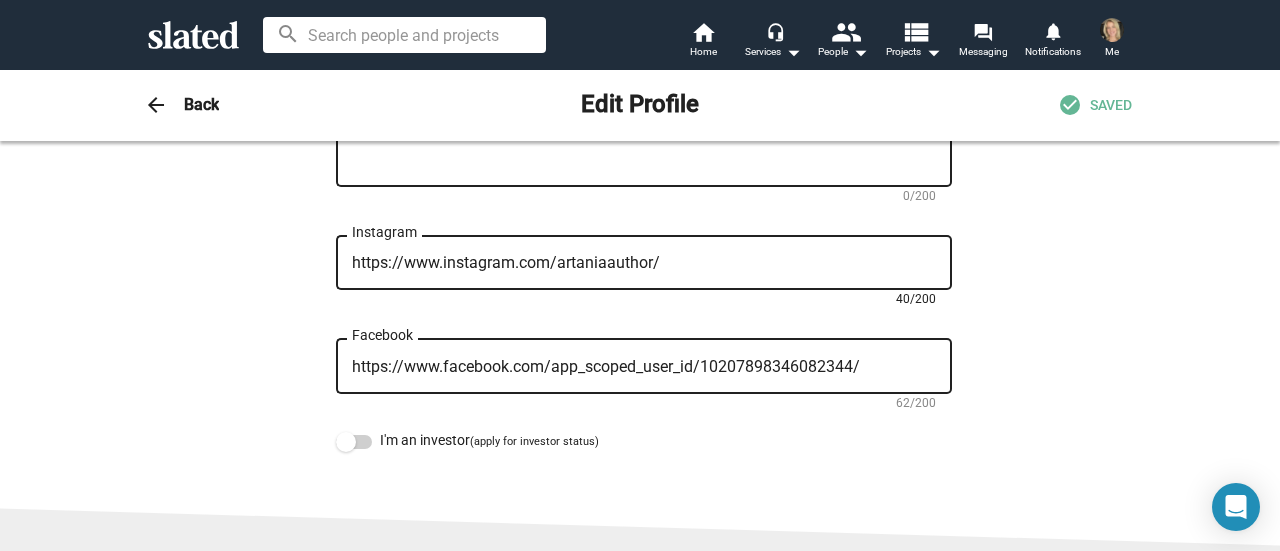 scroll, scrollTop: 1577, scrollLeft: 0, axis: vertical 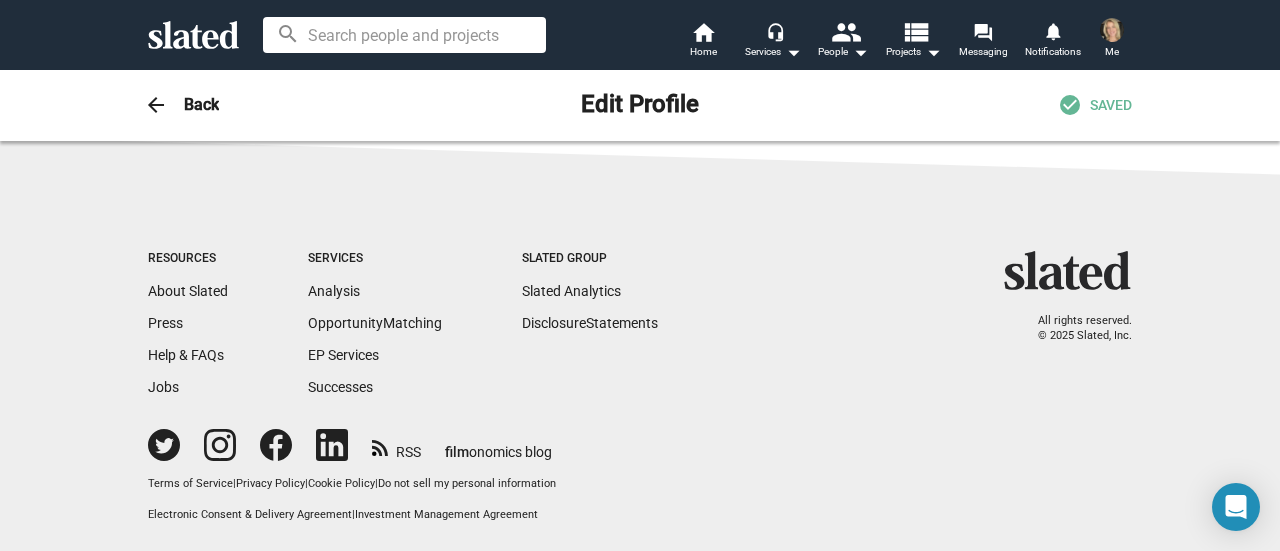 type on "https://www.instagram.com/artaniaauthor/" 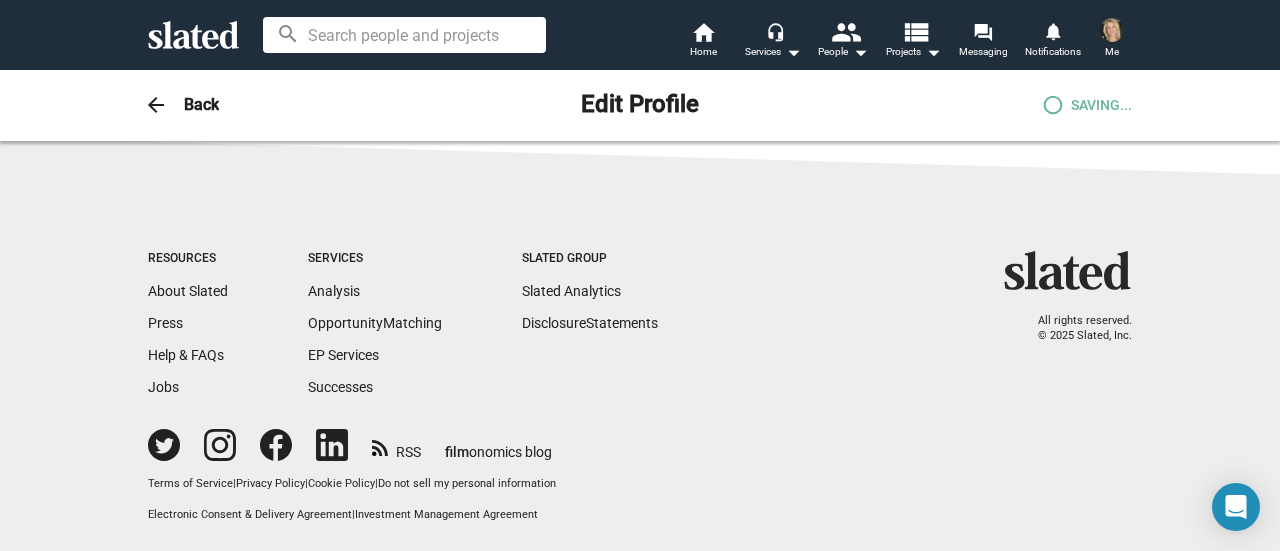 click on "SAVING..." at bounding box center (1101, 105) 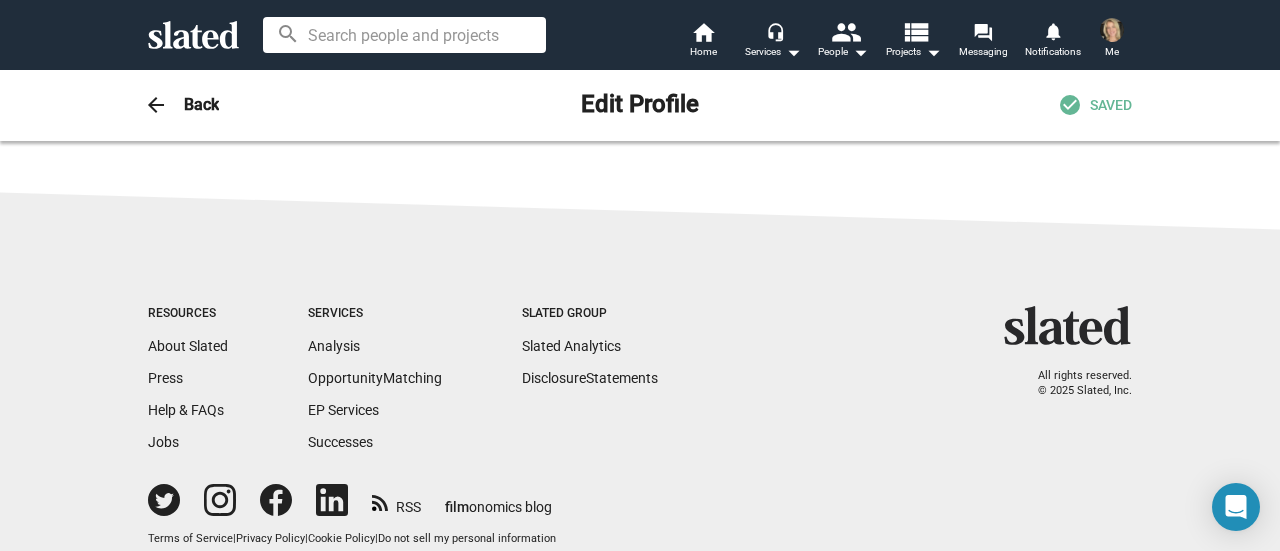 scroll, scrollTop: 1577, scrollLeft: 0, axis: vertical 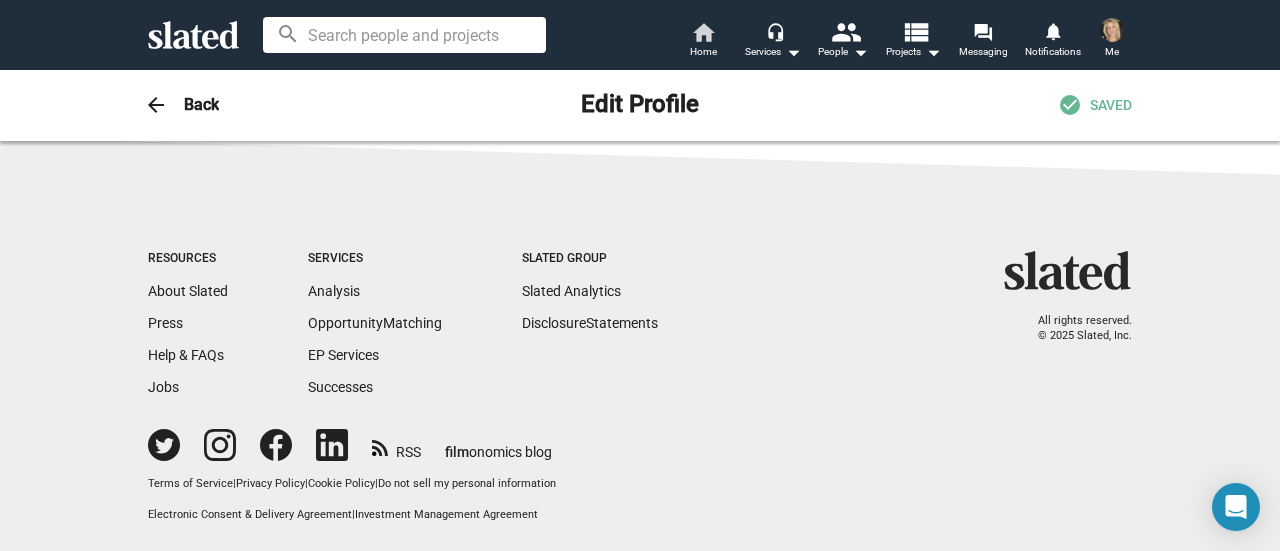 click on "Home" at bounding box center (703, 52) 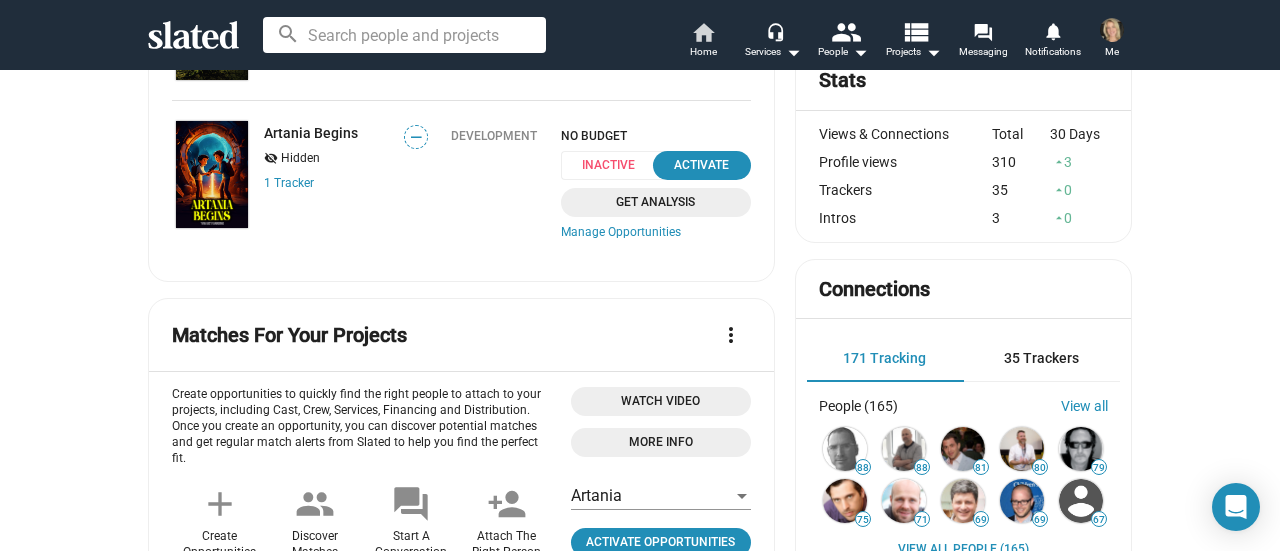 scroll, scrollTop: 300, scrollLeft: 0, axis: vertical 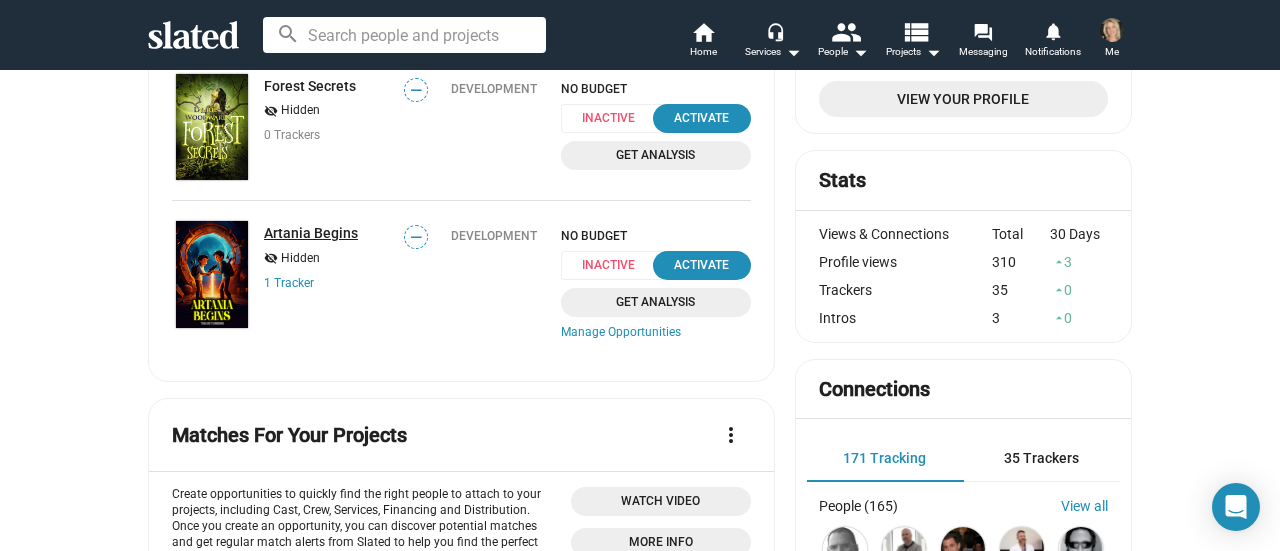 click on "Artania Begins" at bounding box center [311, 233] 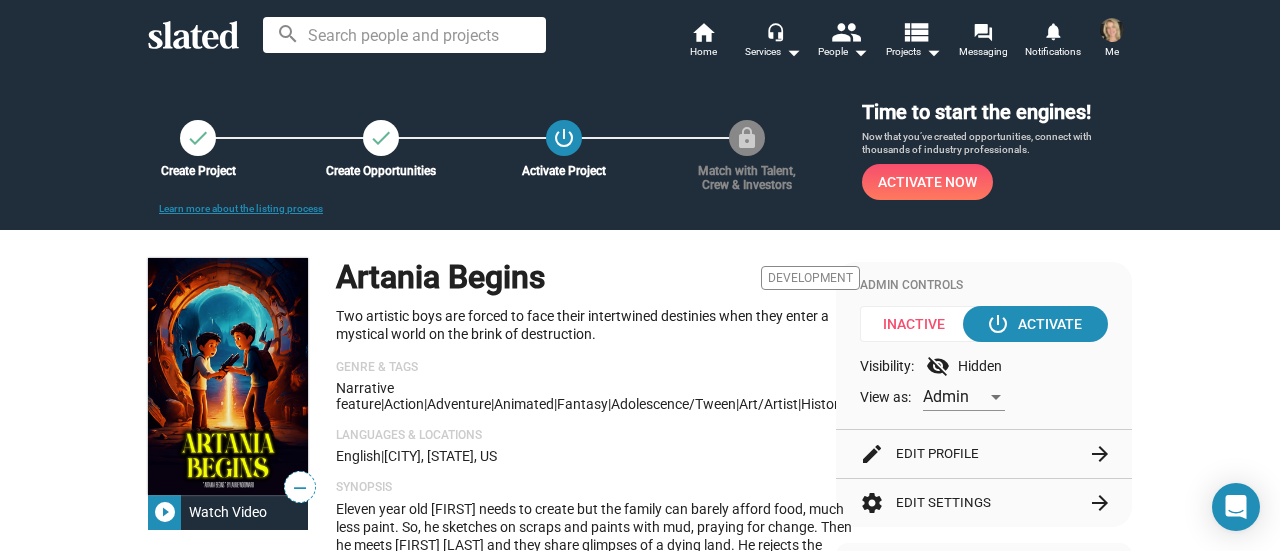 scroll, scrollTop: 100, scrollLeft: 0, axis: vertical 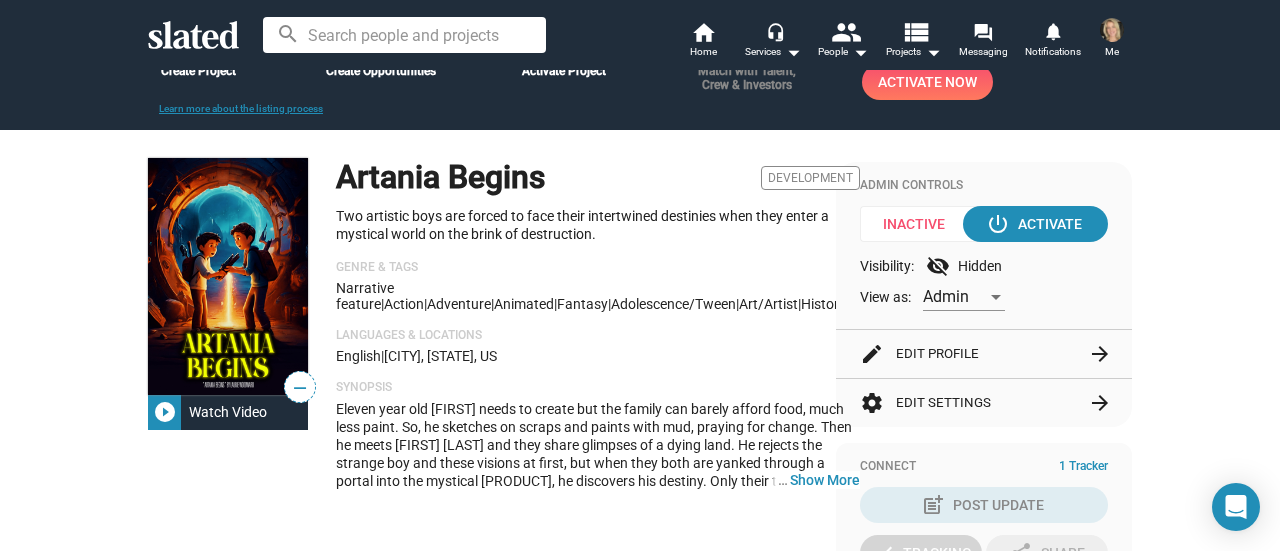 click on "edit  Edit Profile  arrow_forward" at bounding box center (984, 354) 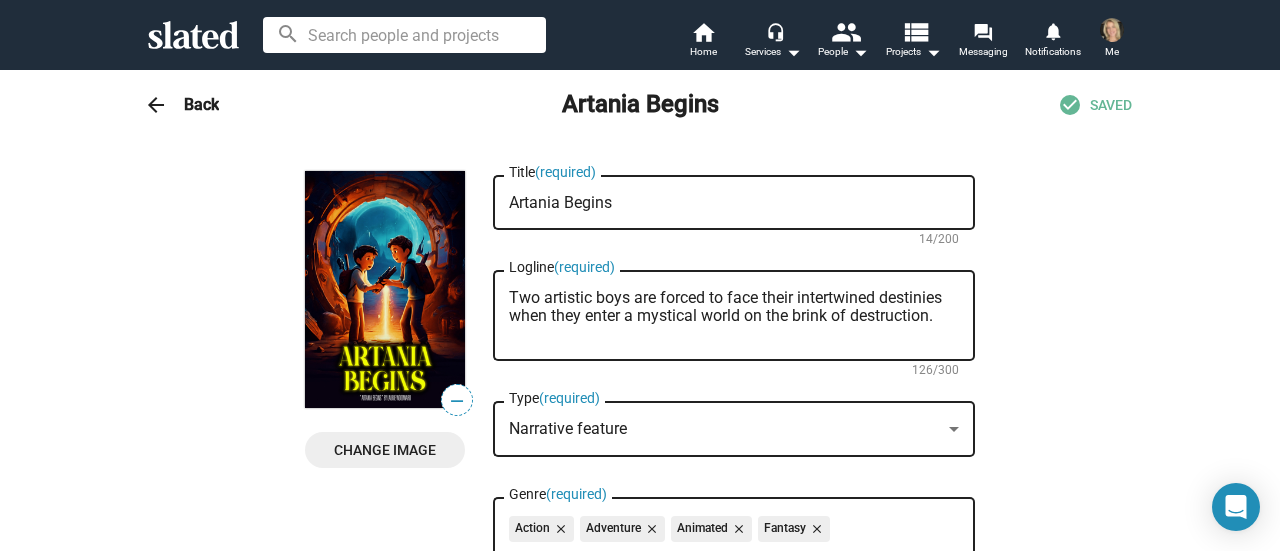 scroll, scrollTop: 0, scrollLeft: 0, axis: both 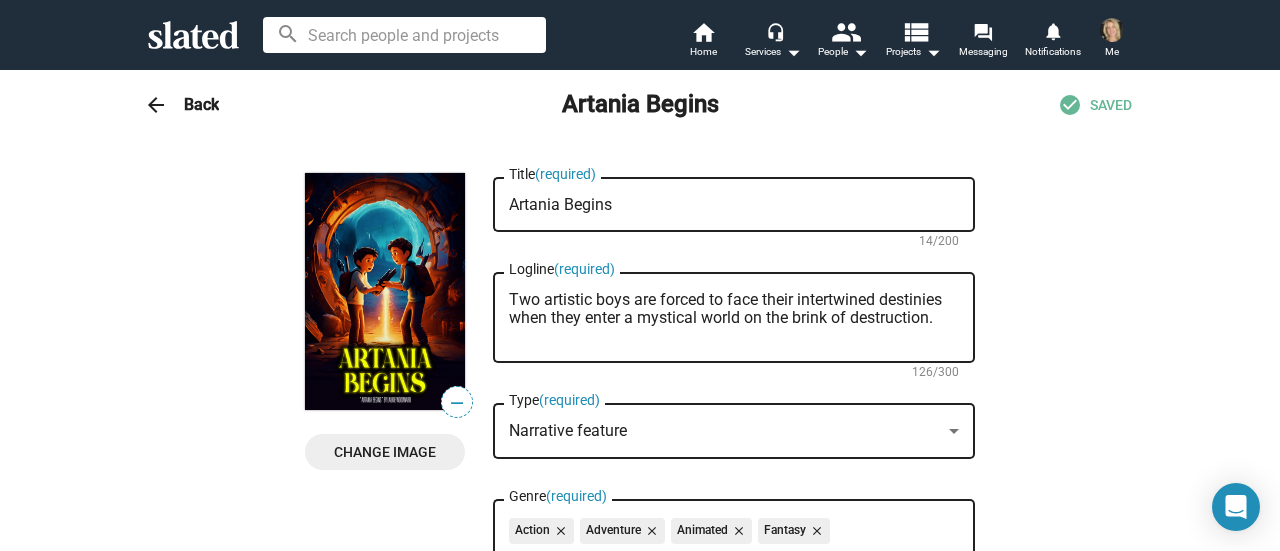click on "Back" at bounding box center [201, 104] 